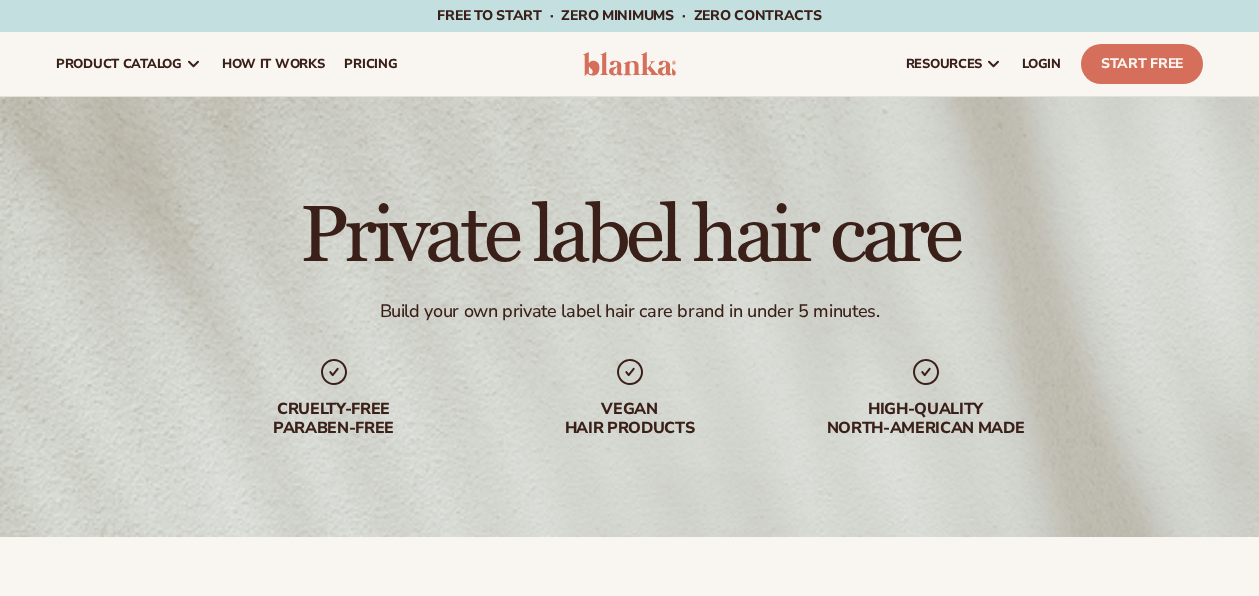 scroll, scrollTop: 0, scrollLeft: 0, axis: both 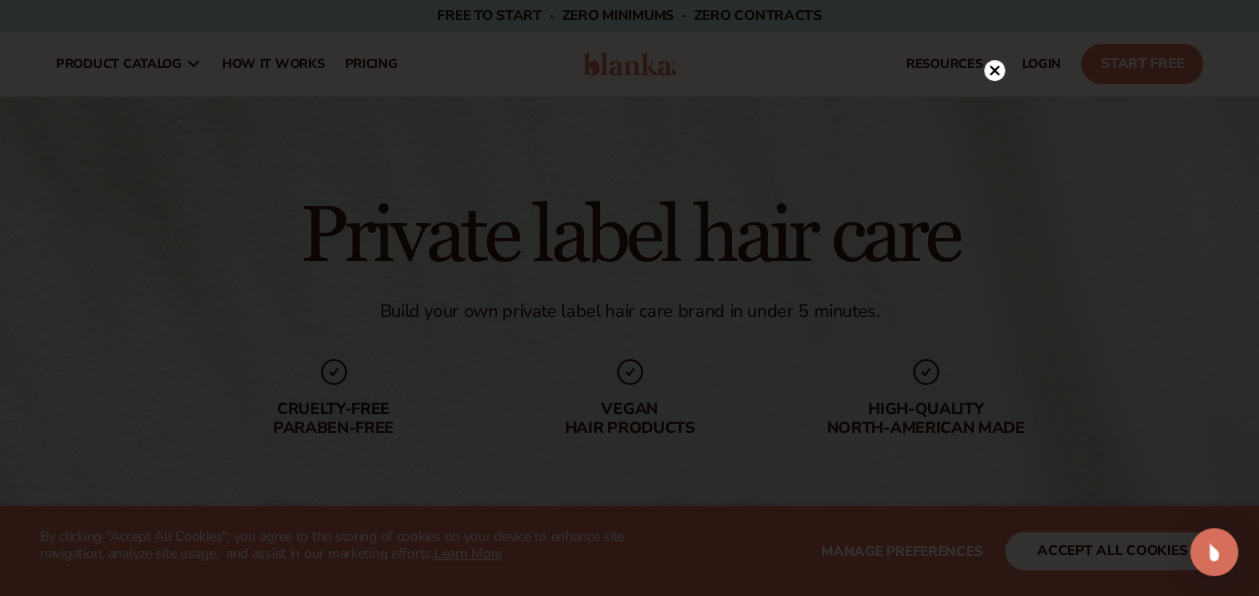 click 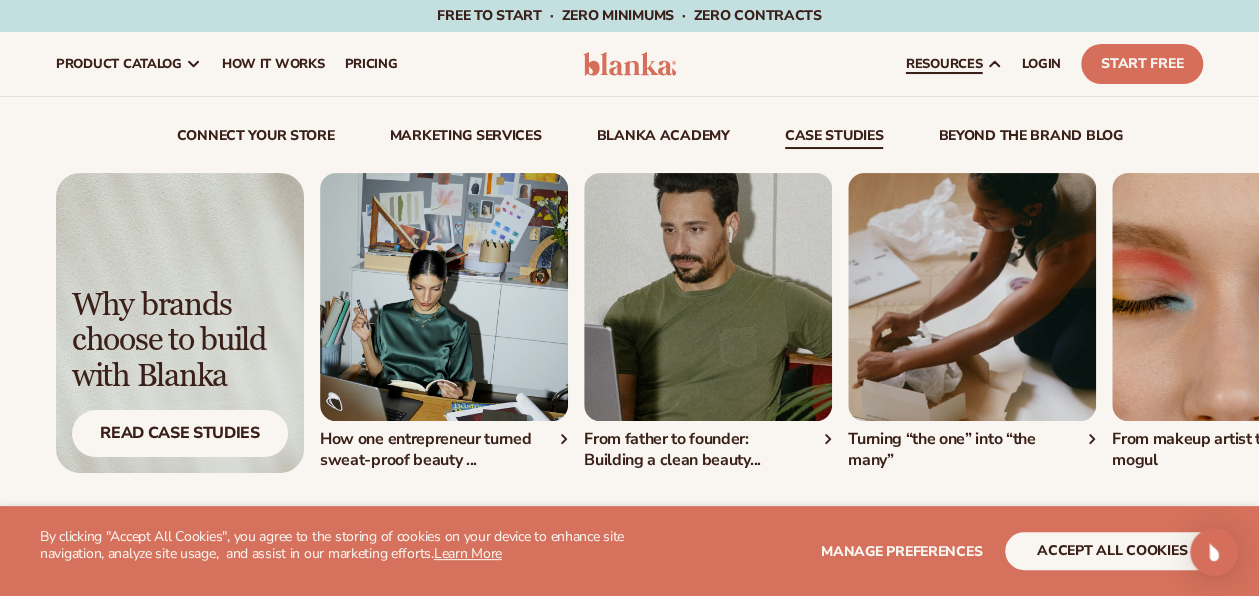 scroll, scrollTop: 100, scrollLeft: 0, axis: vertical 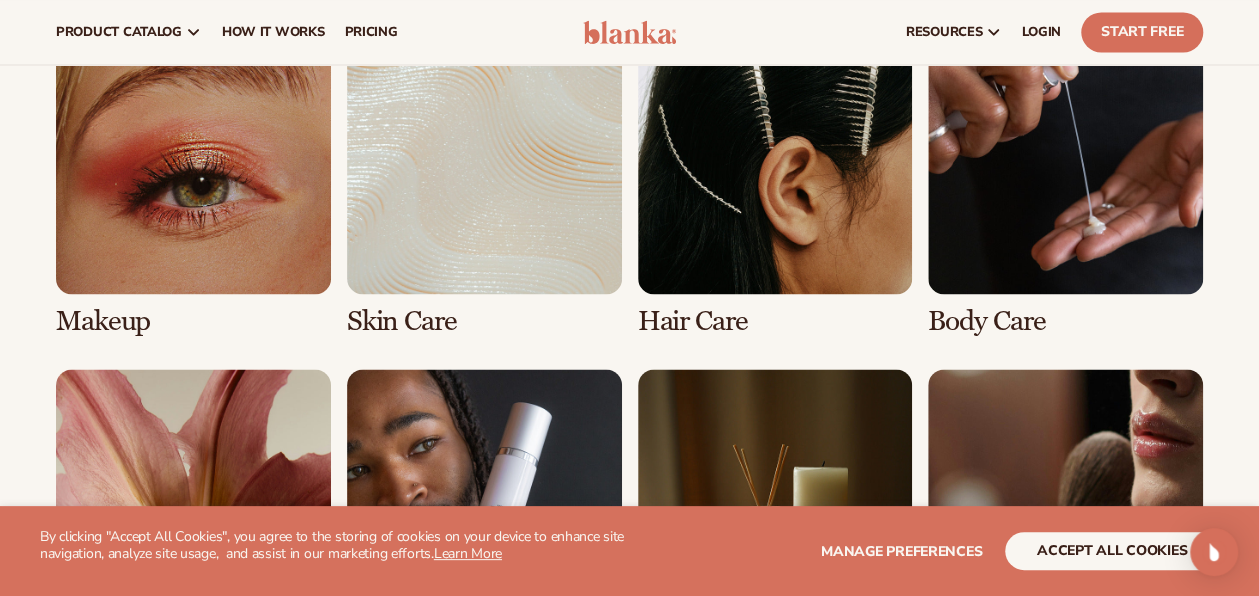click at bounding box center (775, 178) 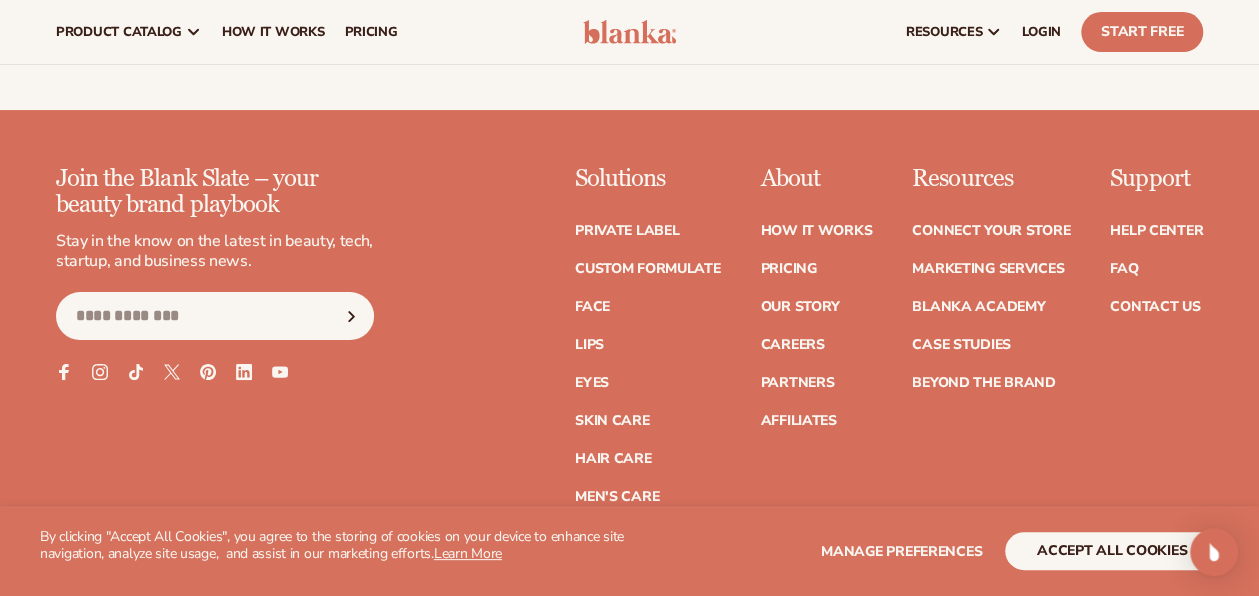 scroll, scrollTop: 3700, scrollLeft: 0, axis: vertical 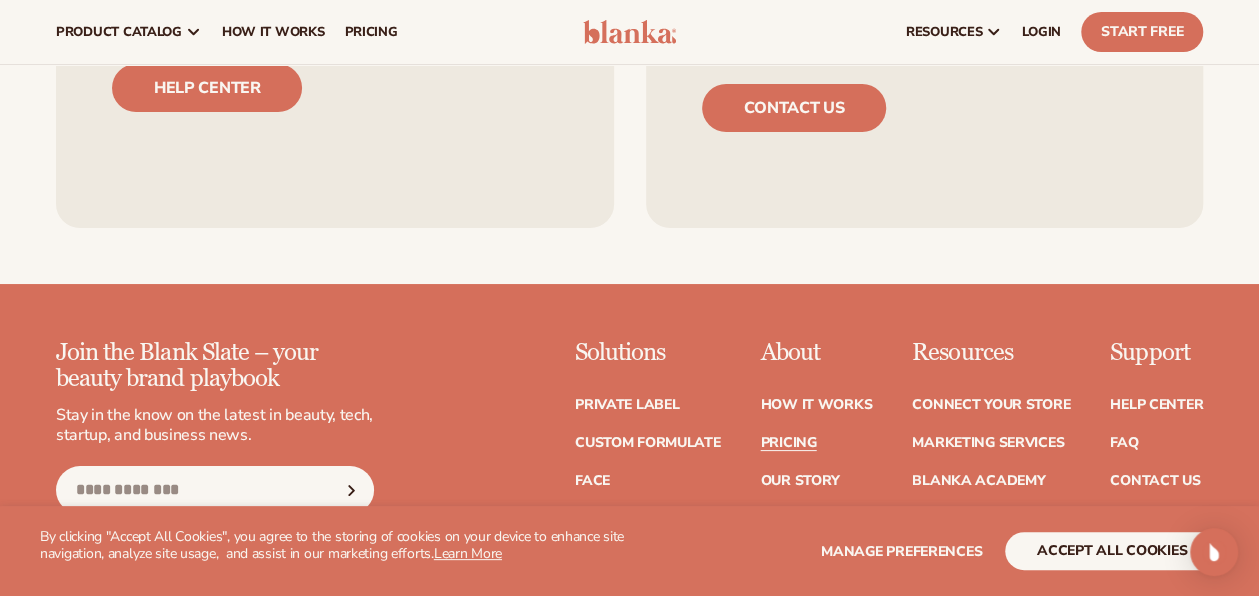 click on "Pricing" at bounding box center [788, 443] 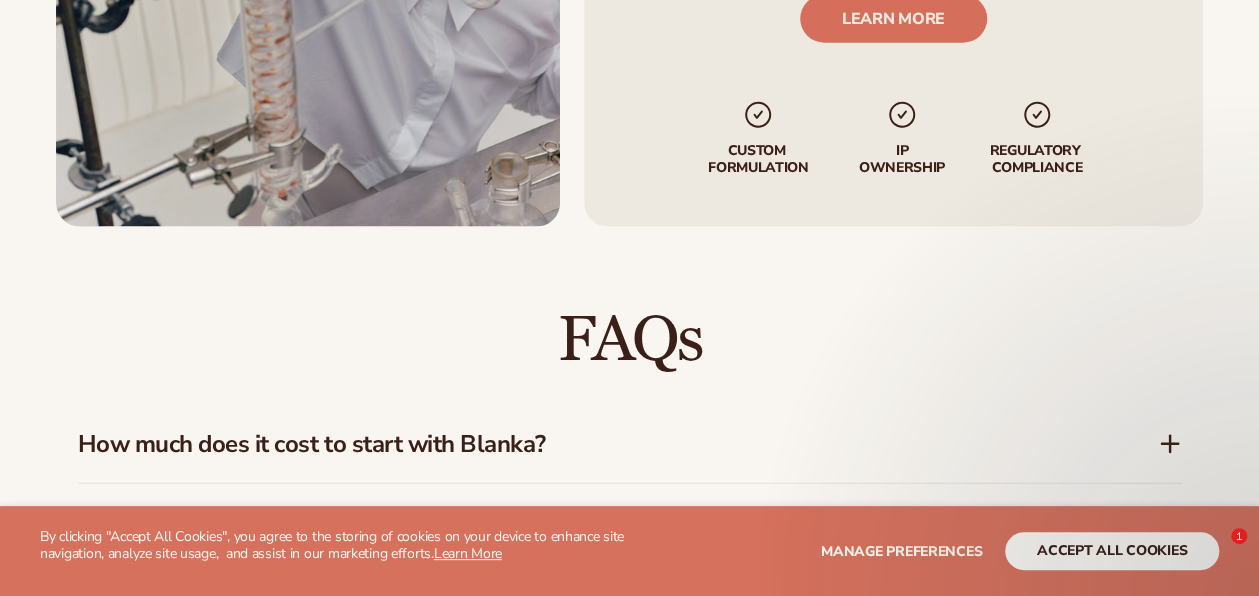 scroll, scrollTop: 2514, scrollLeft: 0, axis: vertical 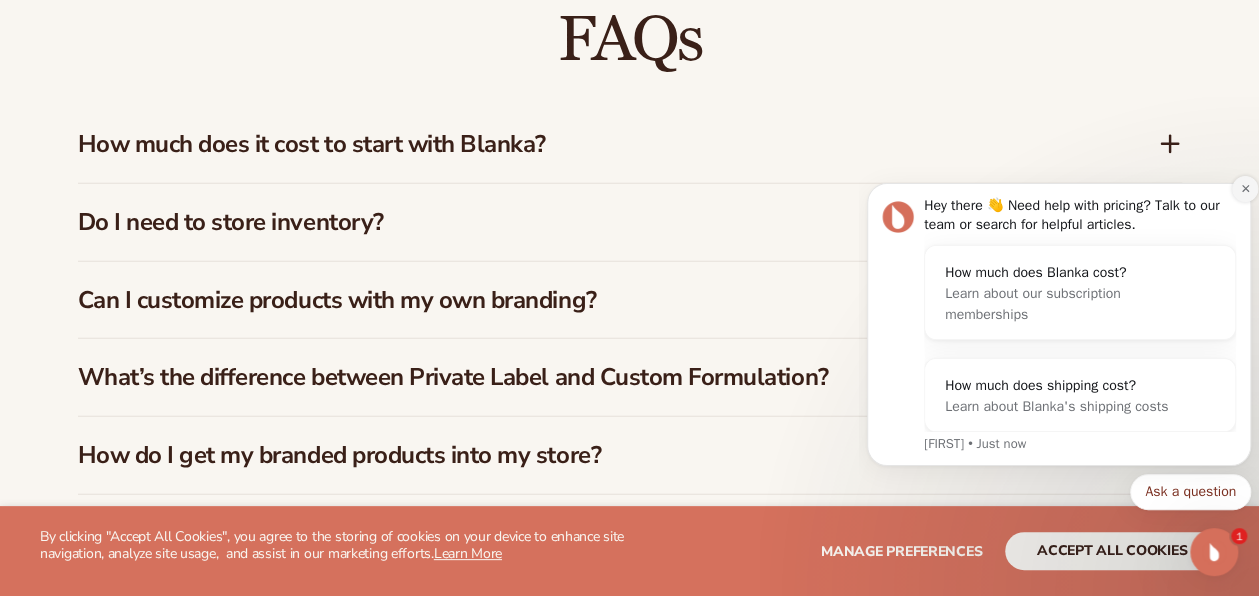 click 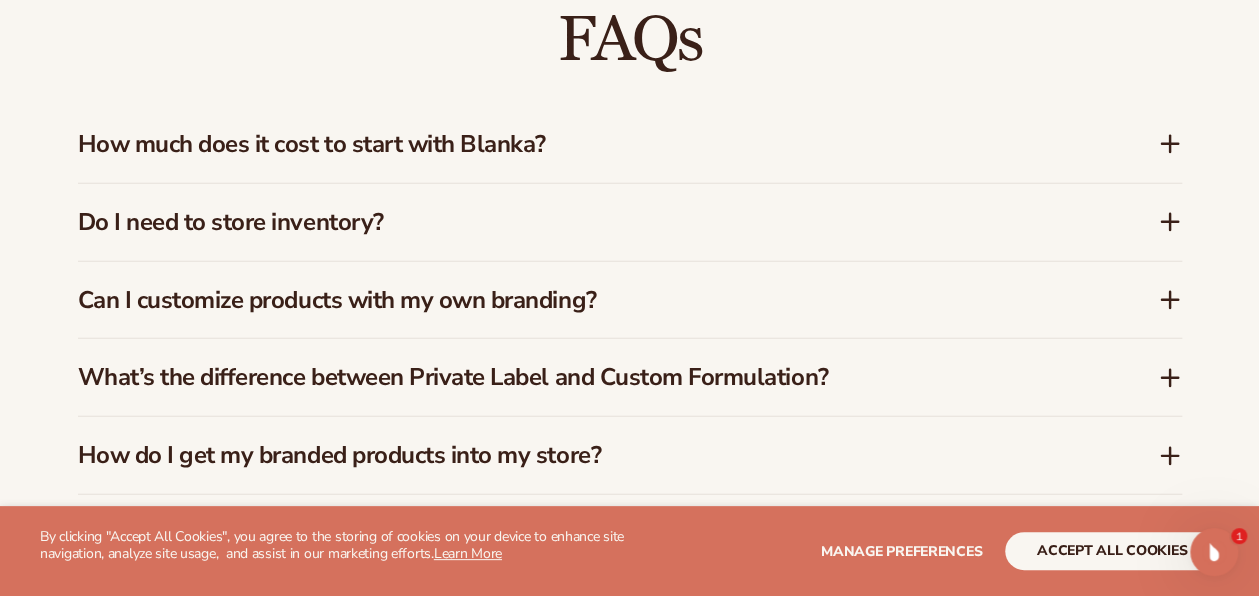 click on "How much does it cost to start with Blanka?" at bounding box center (588, 144) 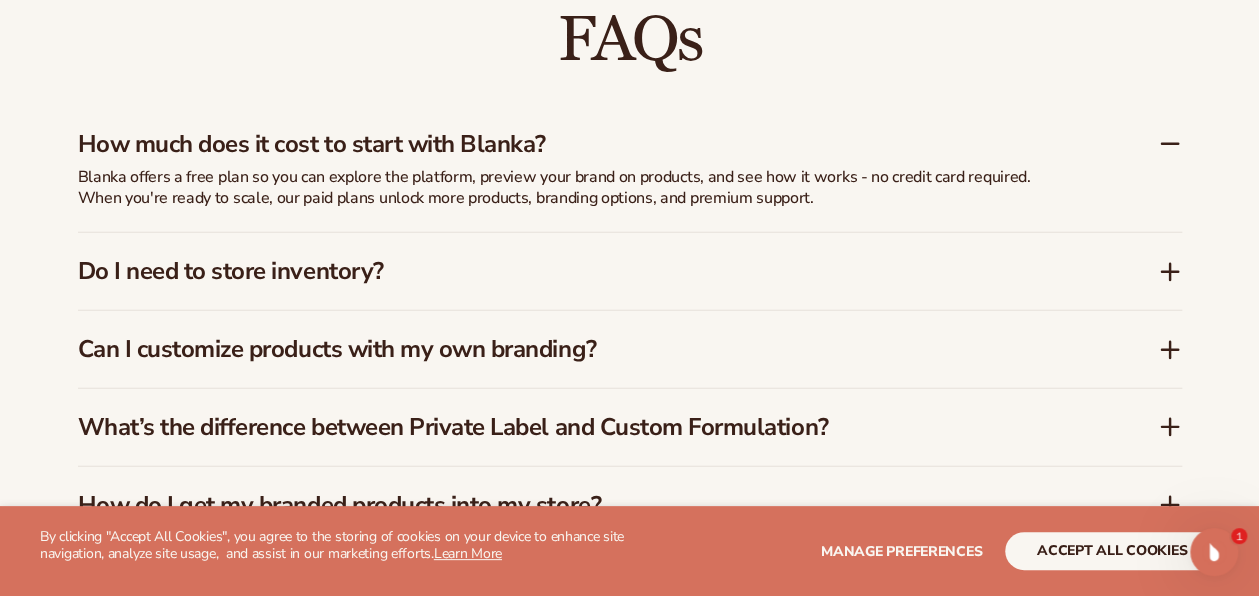 click on "Can I customize products with my own branding?" at bounding box center [630, 349] 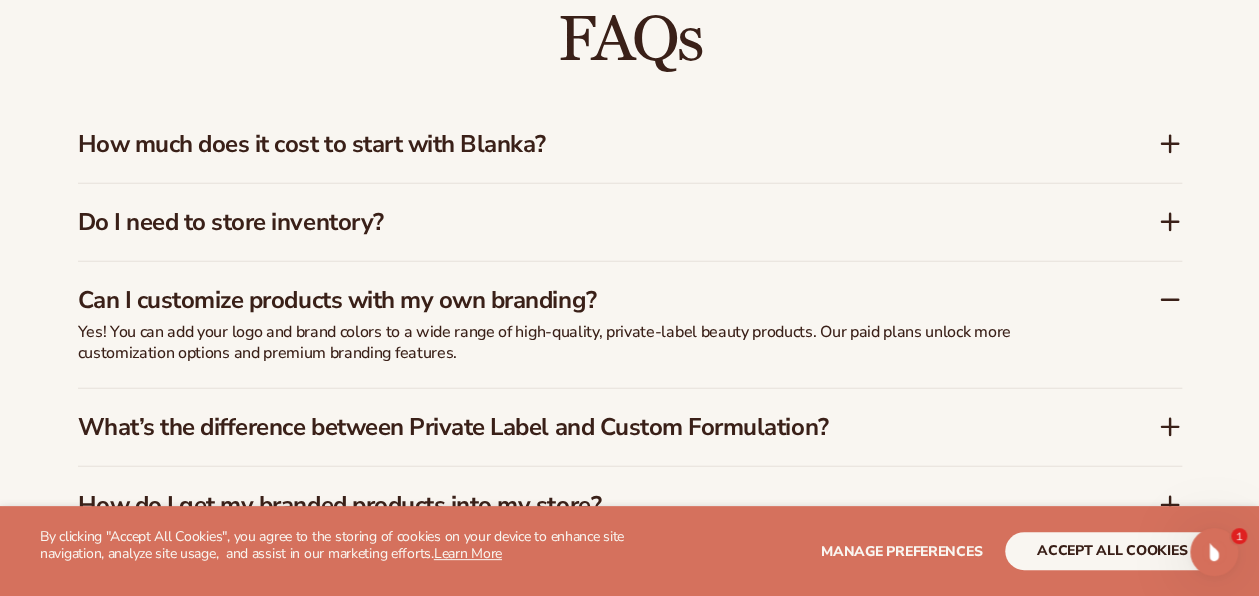 click on "Can I customize products with my own branding?" at bounding box center (588, 300) 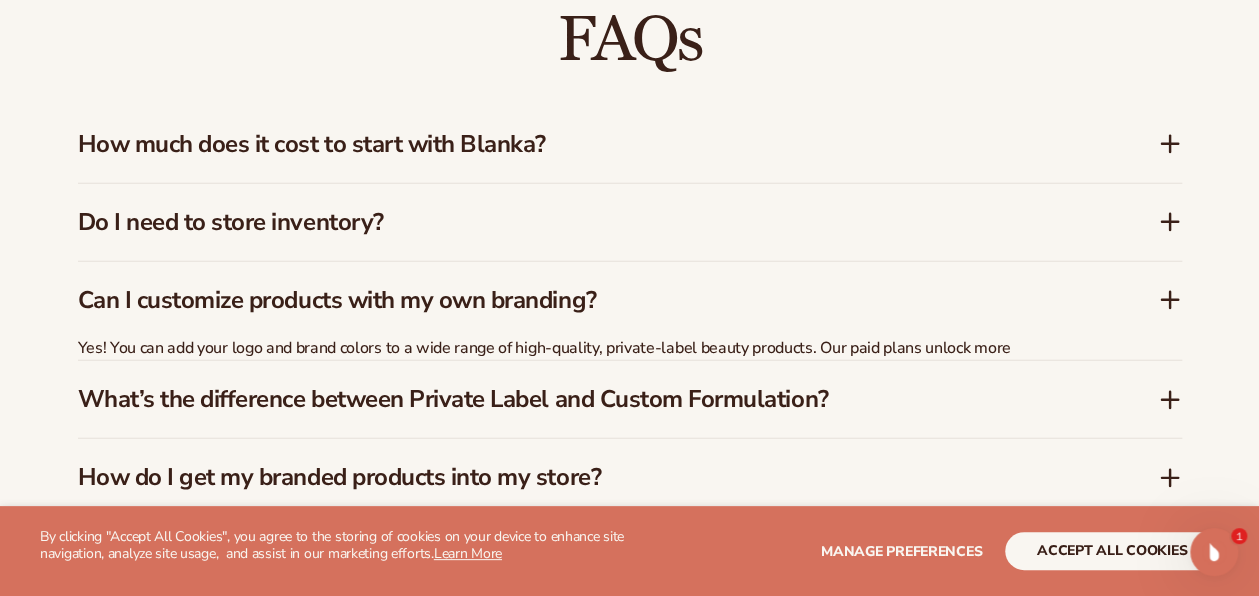 click on "Do I need to store inventory?" at bounding box center (630, 222) 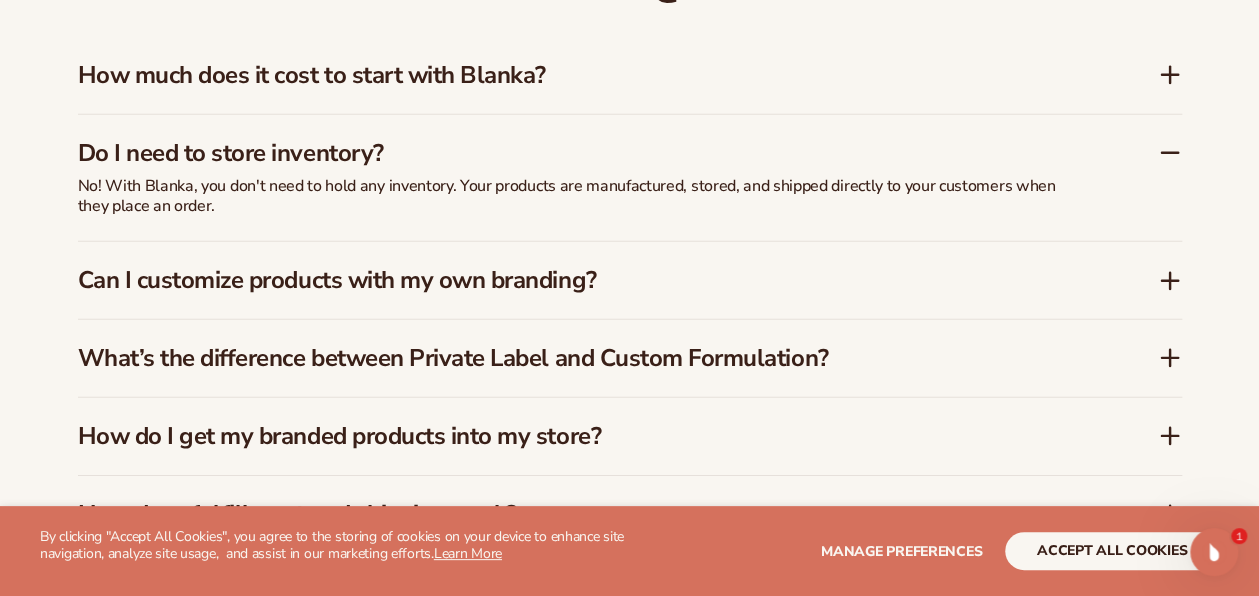 scroll, scrollTop: 2900, scrollLeft: 0, axis: vertical 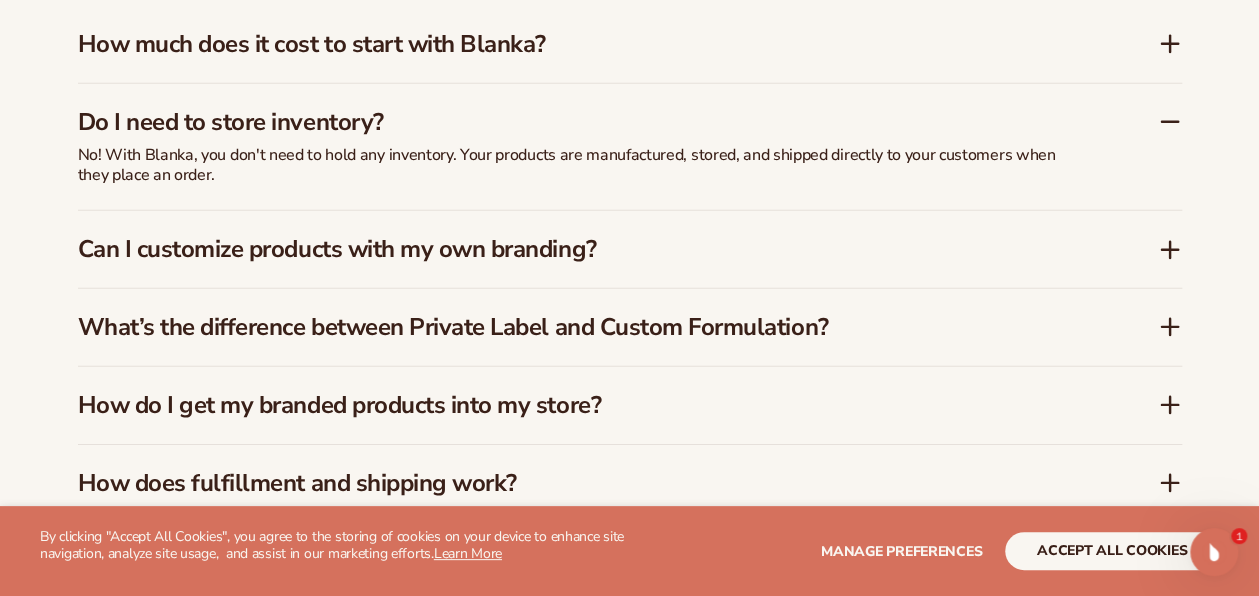 click on "Can I customize products with my own branding?" at bounding box center [588, 249] 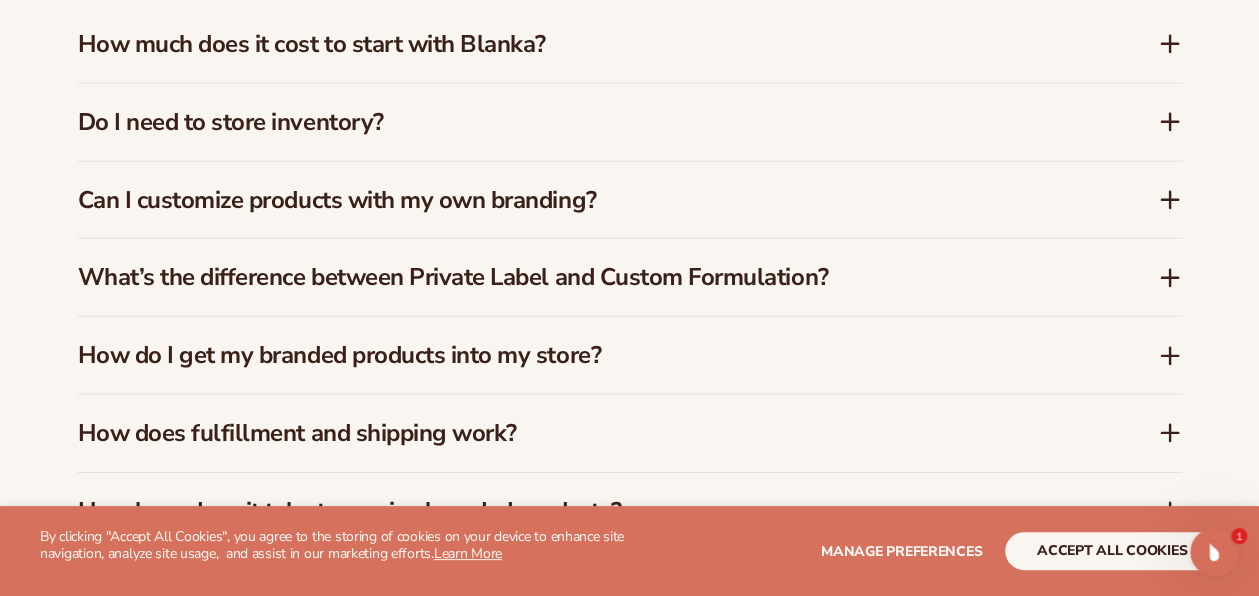 click 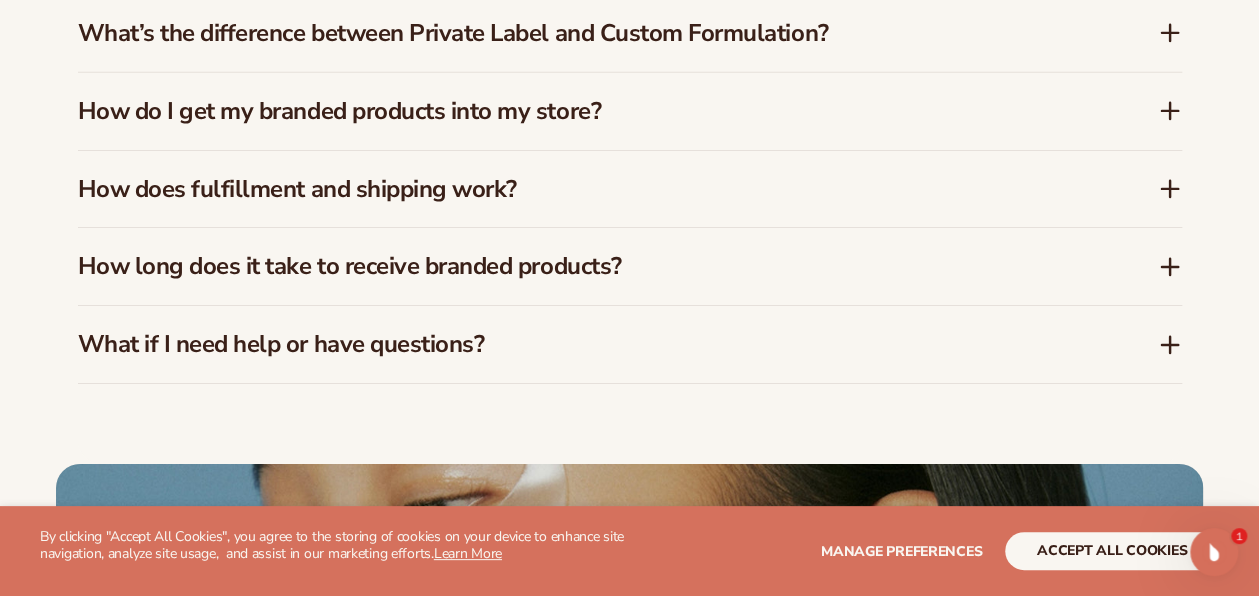 scroll, scrollTop: 3200, scrollLeft: 0, axis: vertical 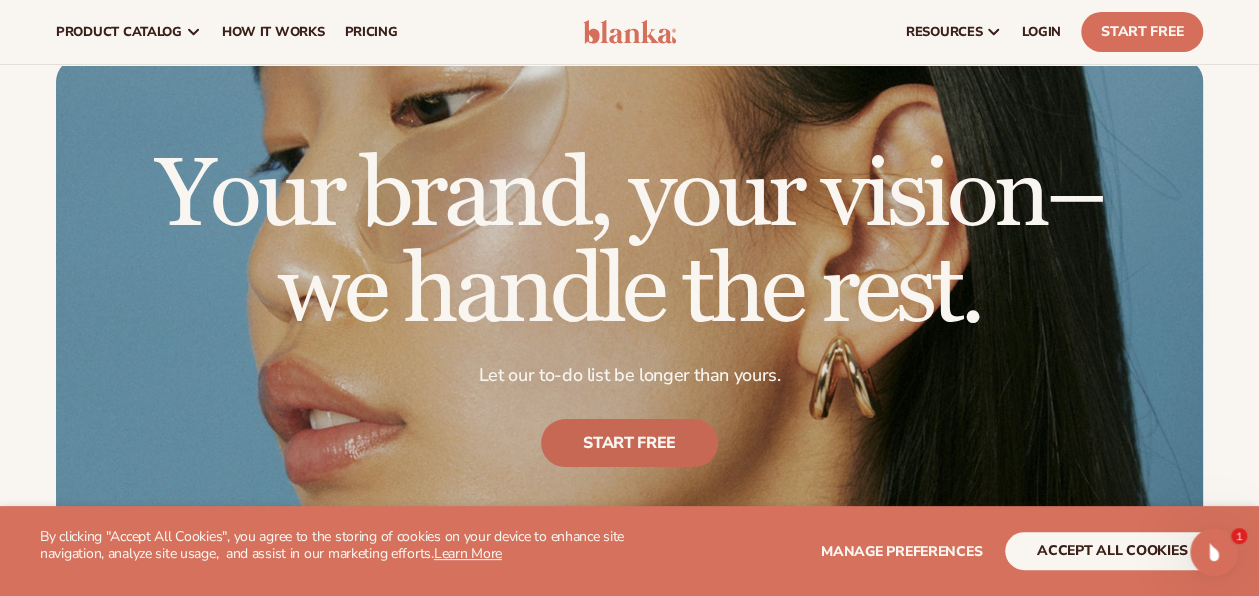 click on "Start free" at bounding box center [629, 443] 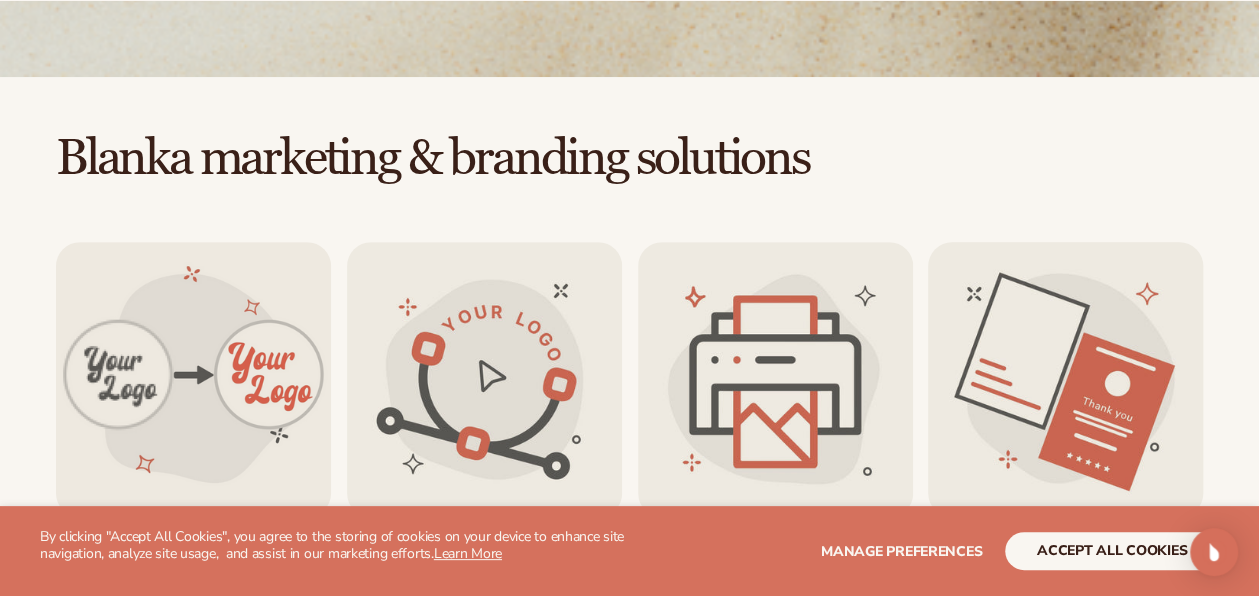 scroll, scrollTop: 500, scrollLeft: 0, axis: vertical 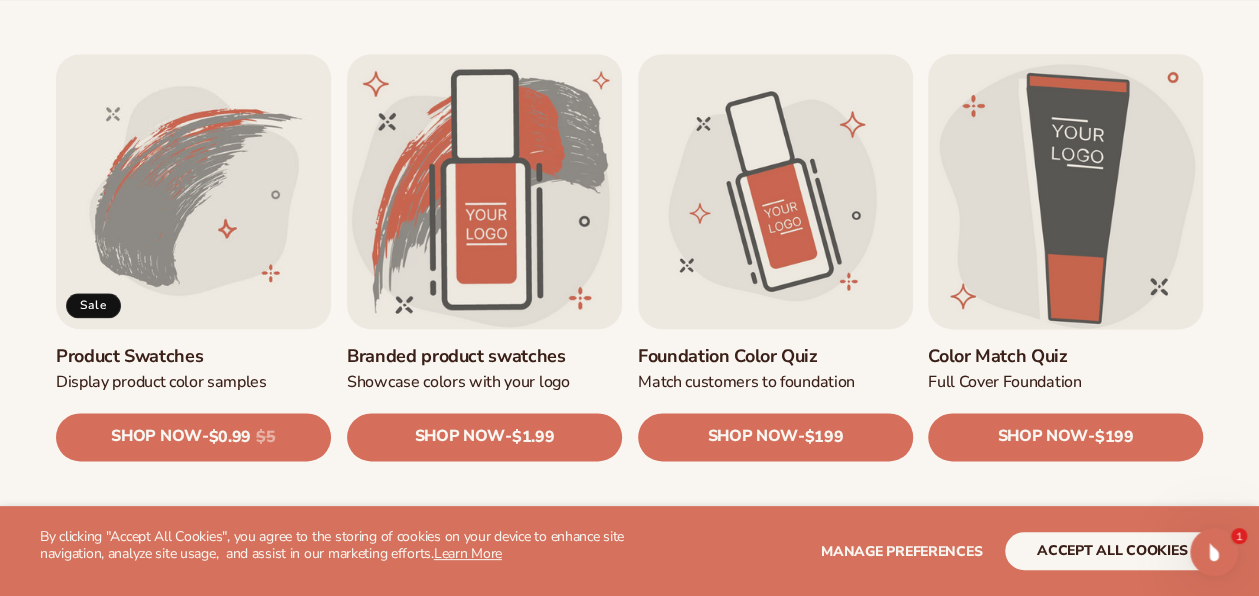 click on "Color Match Quiz" at bounding box center (1065, 356) 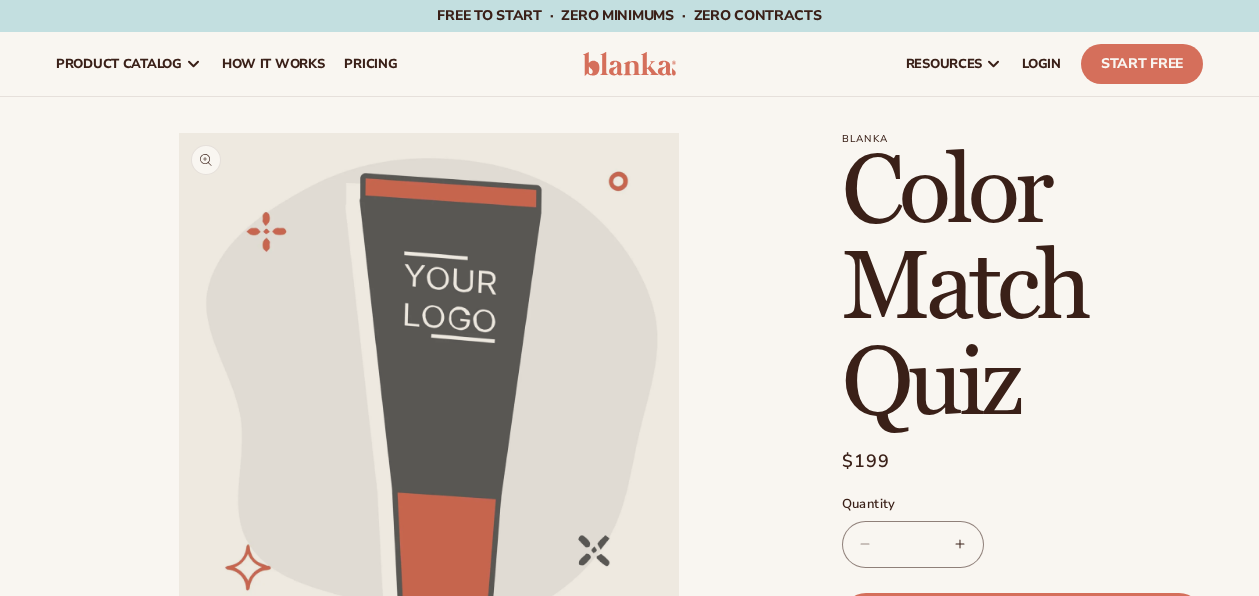scroll, scrollTop: 0, scrollLeft: 0, axis: both 